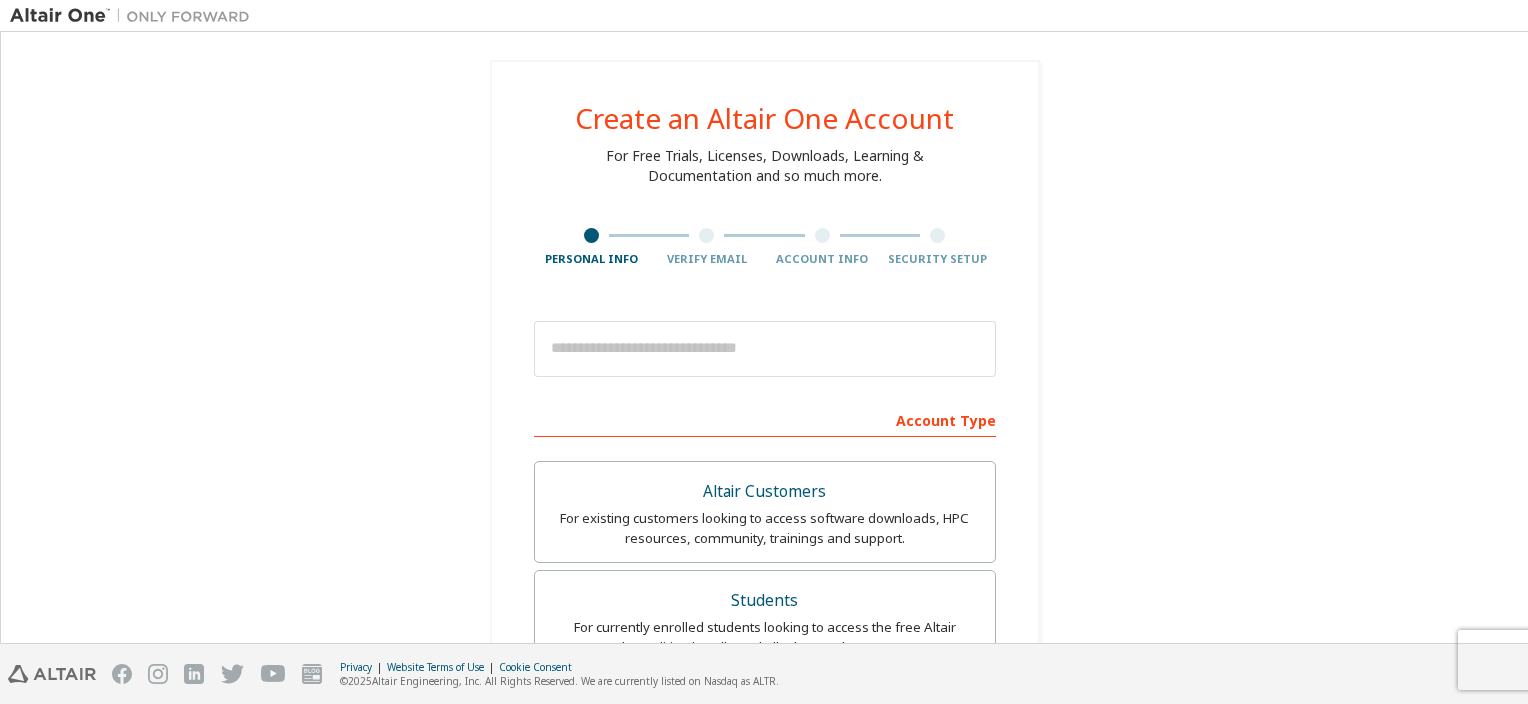 scroll, scrollTop: 0, scrollLeft: 0, axis: both 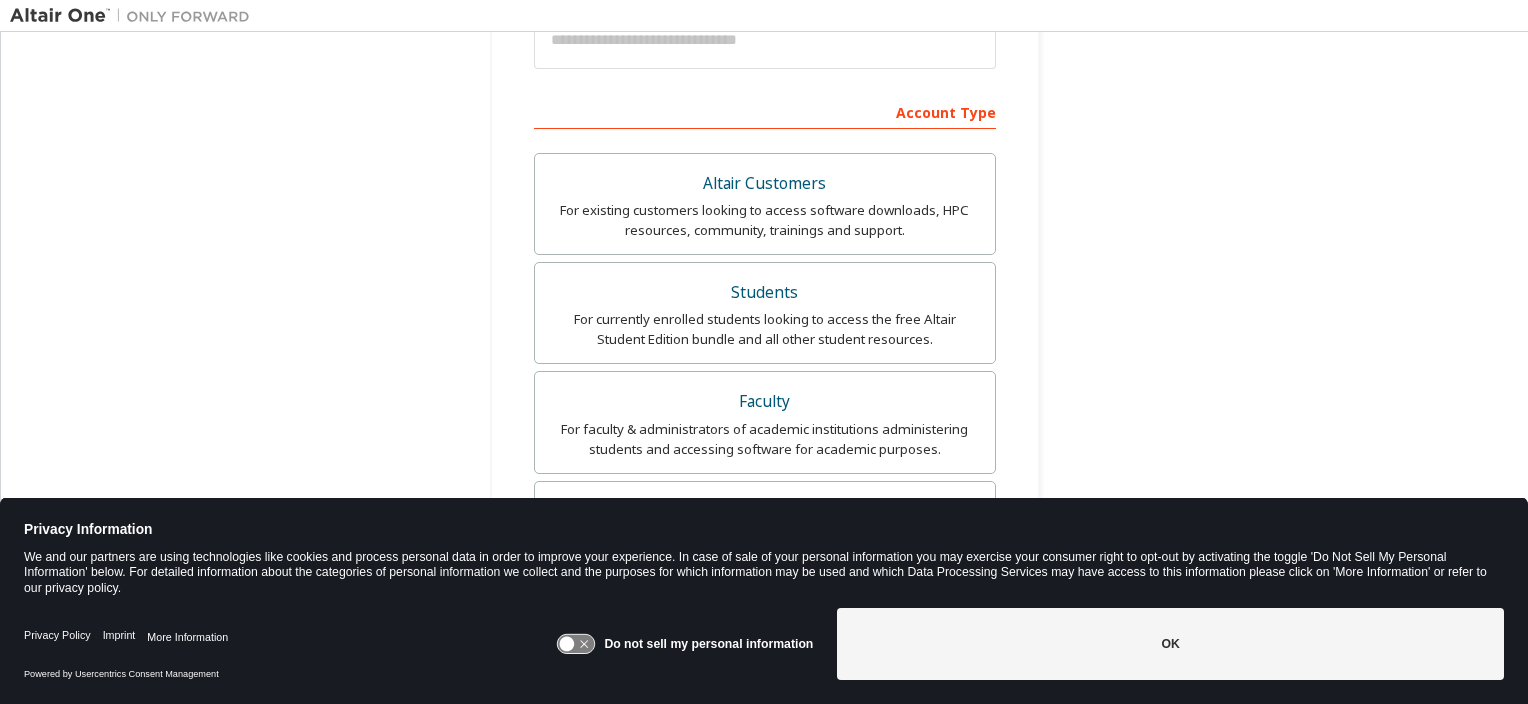 click 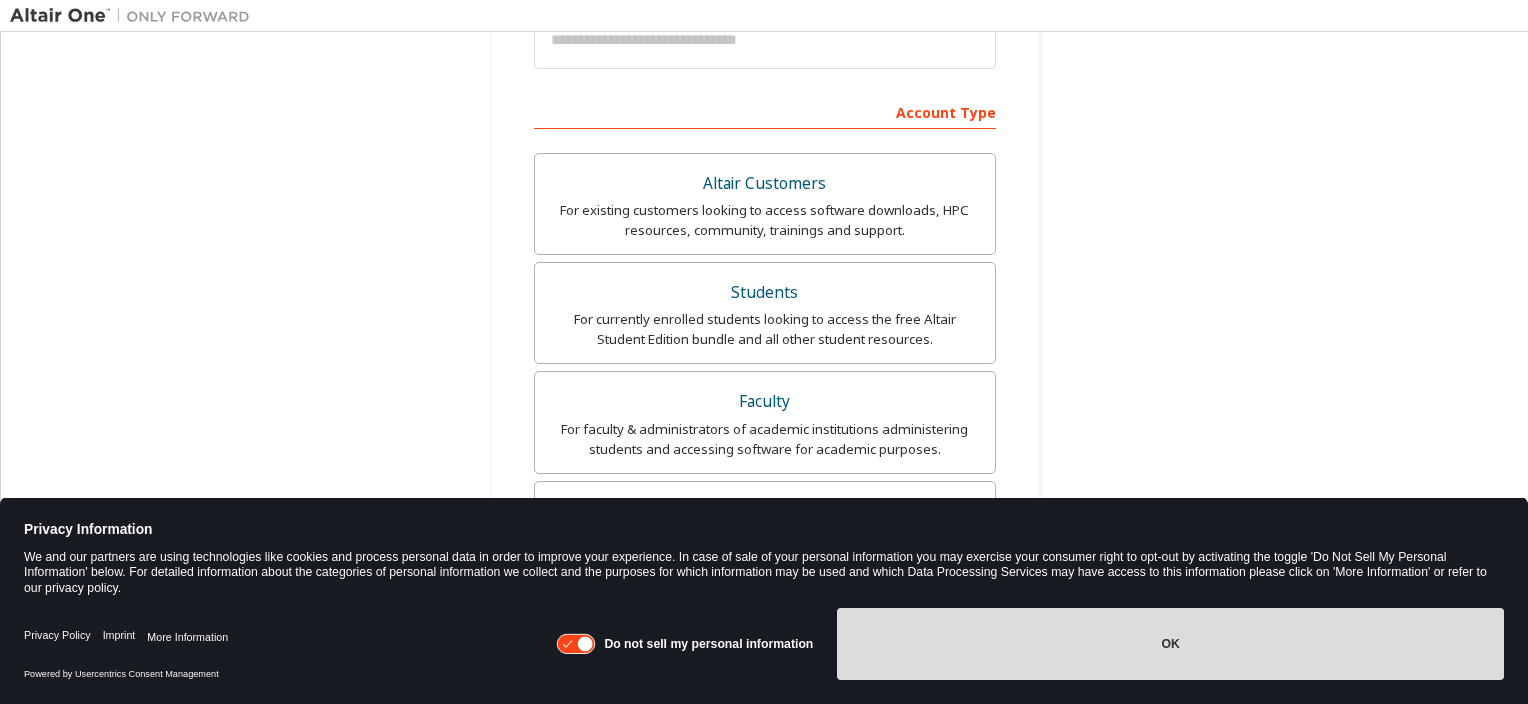 click on "OK" at bounding box center [1170, 644] 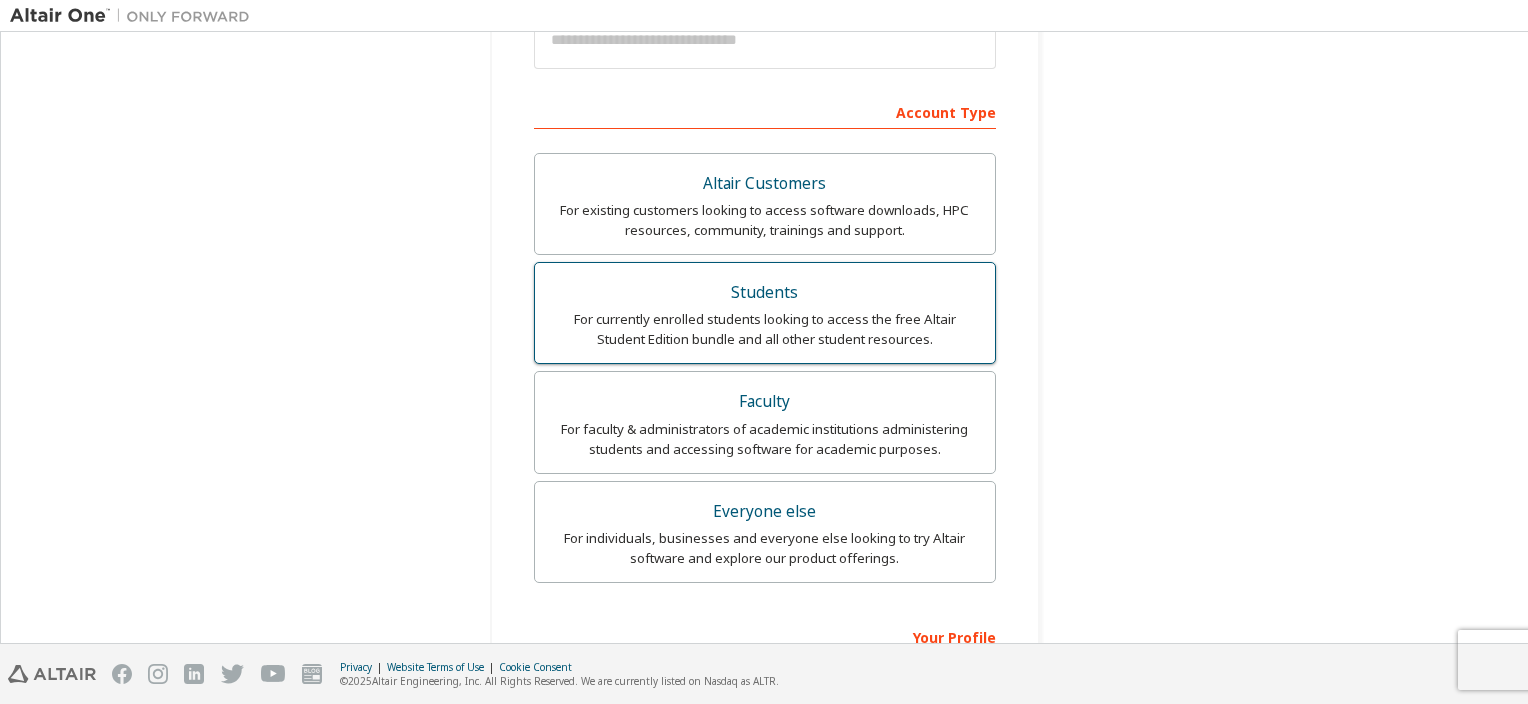 click on "For currently enrolled students looking to access the free Altair Student Edition bundle and all other student resources." at bounding box center [765, 329] 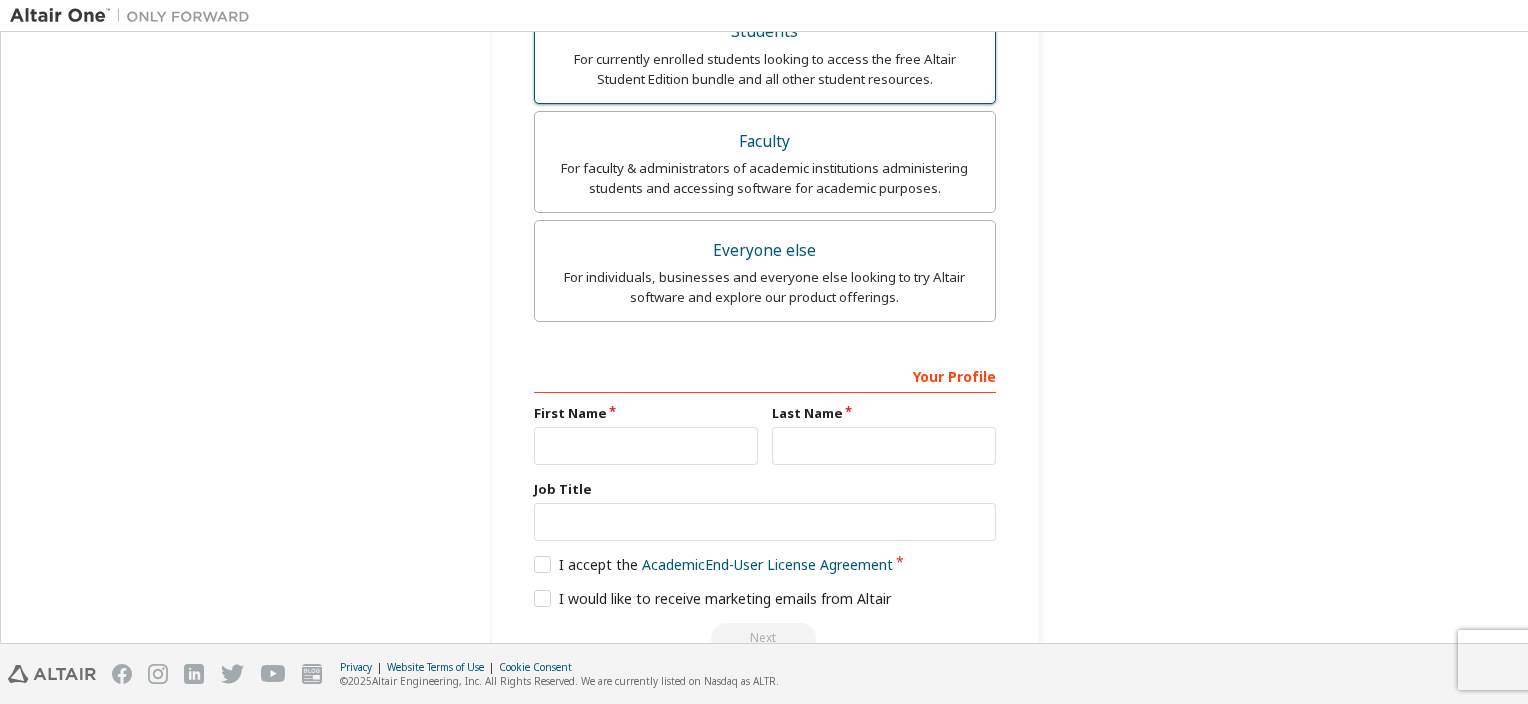 scroll, scrollTop: 694, scrollLeft: 0, axis: vertical 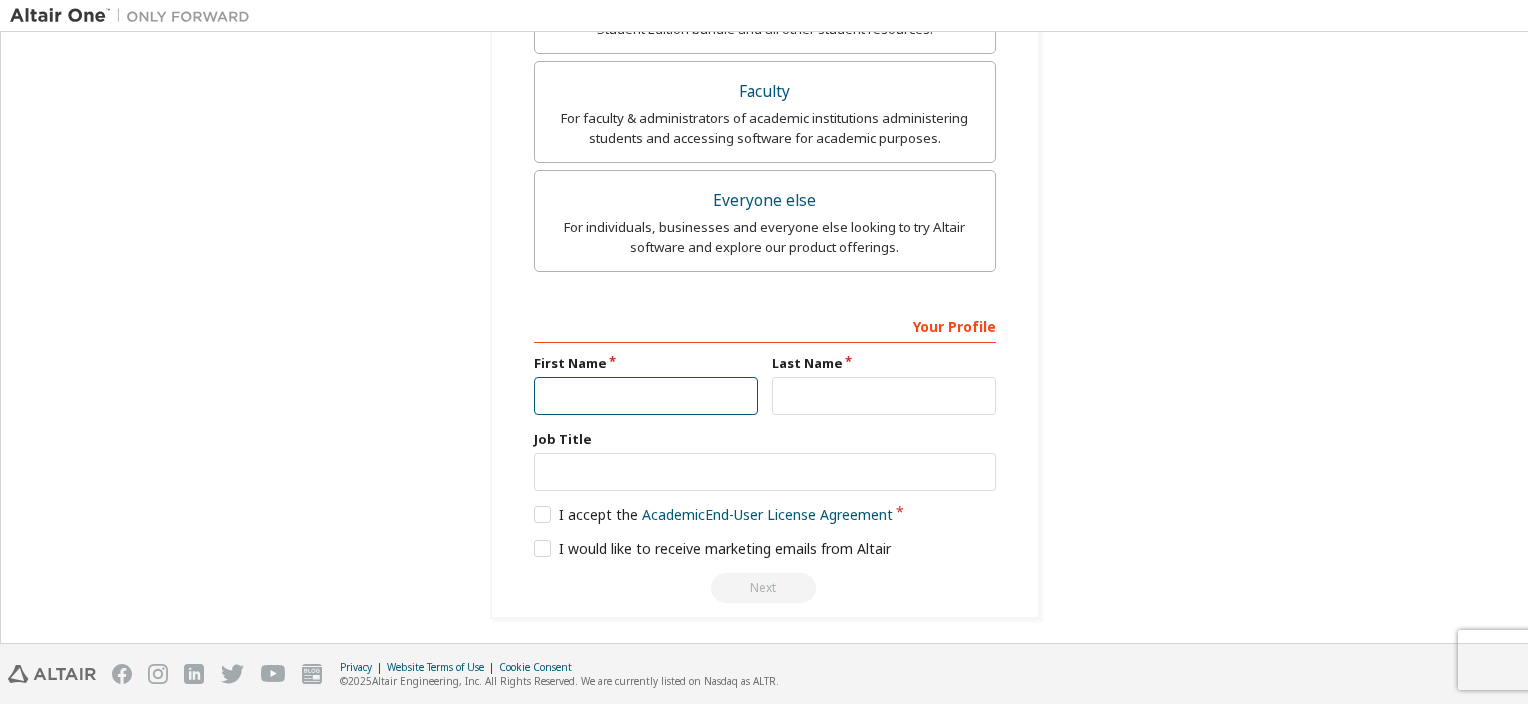 click at bounding box center (646, 396) 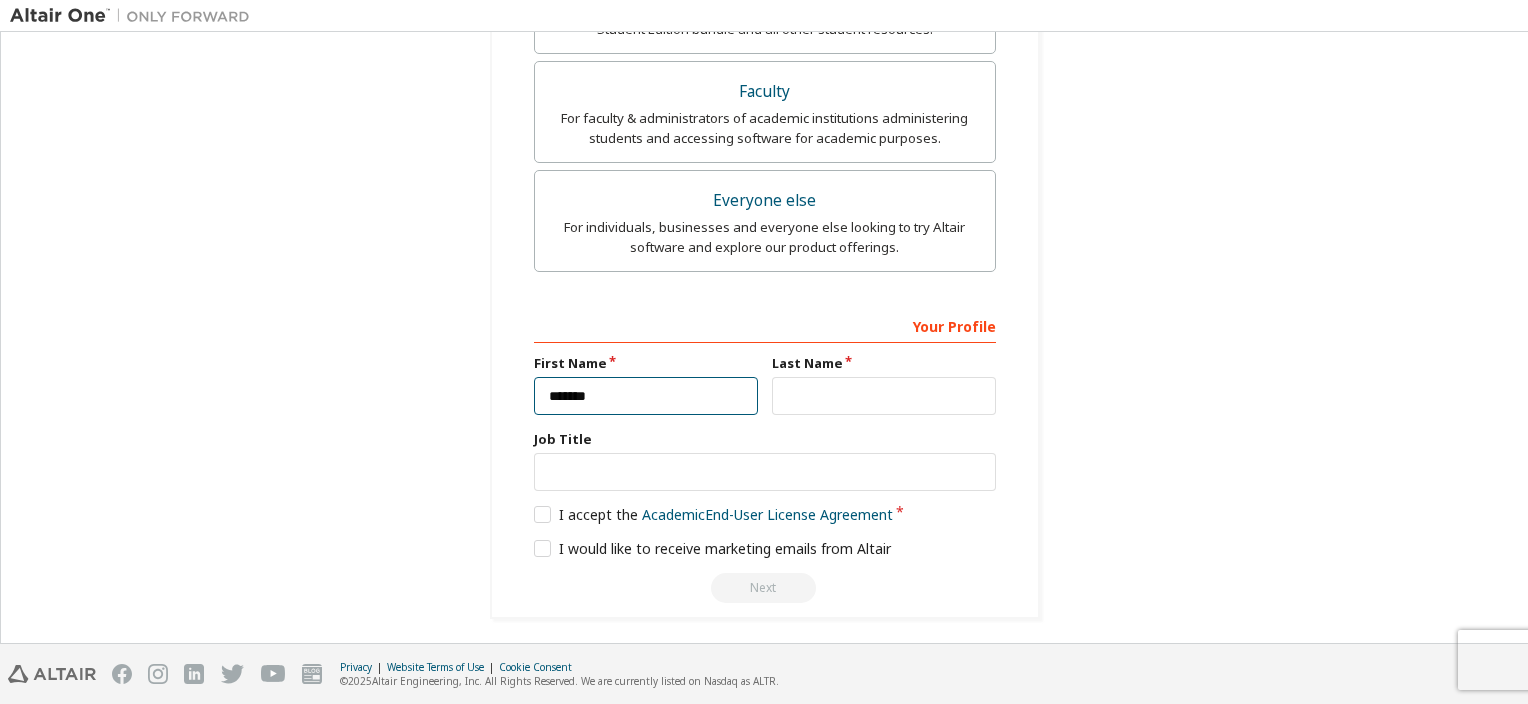 type on "*******" 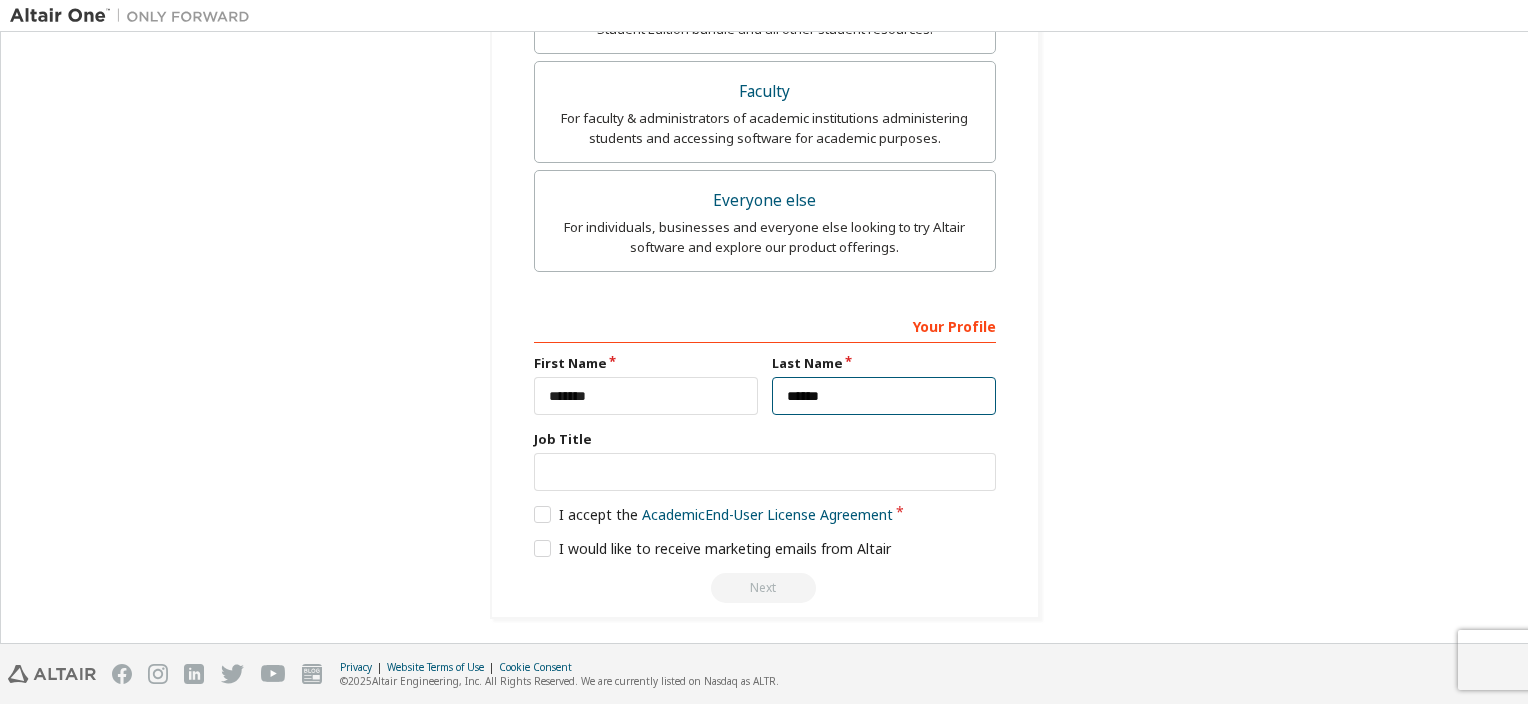 type on "******" 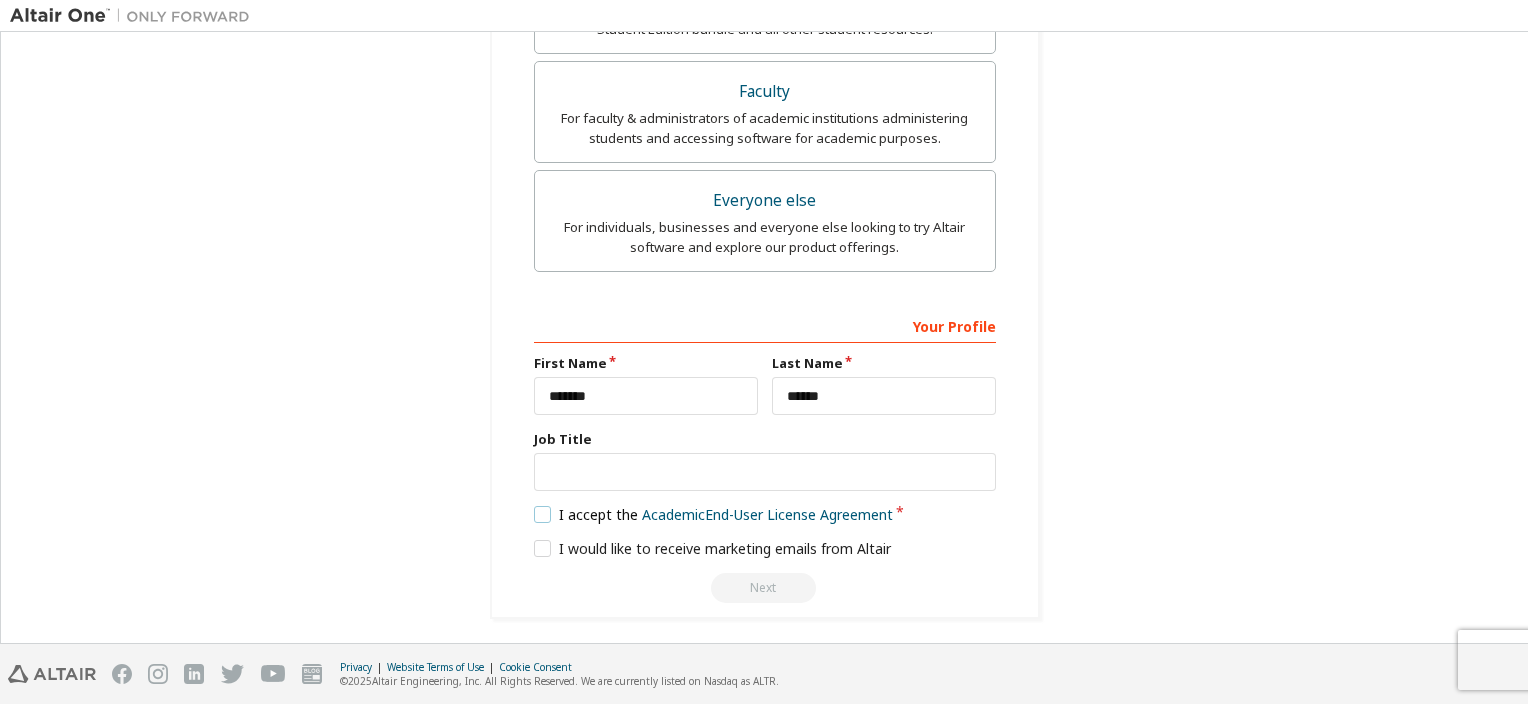 click on "I accept the   Academic   End-User License Agreement" at bounding box center (714, 514) 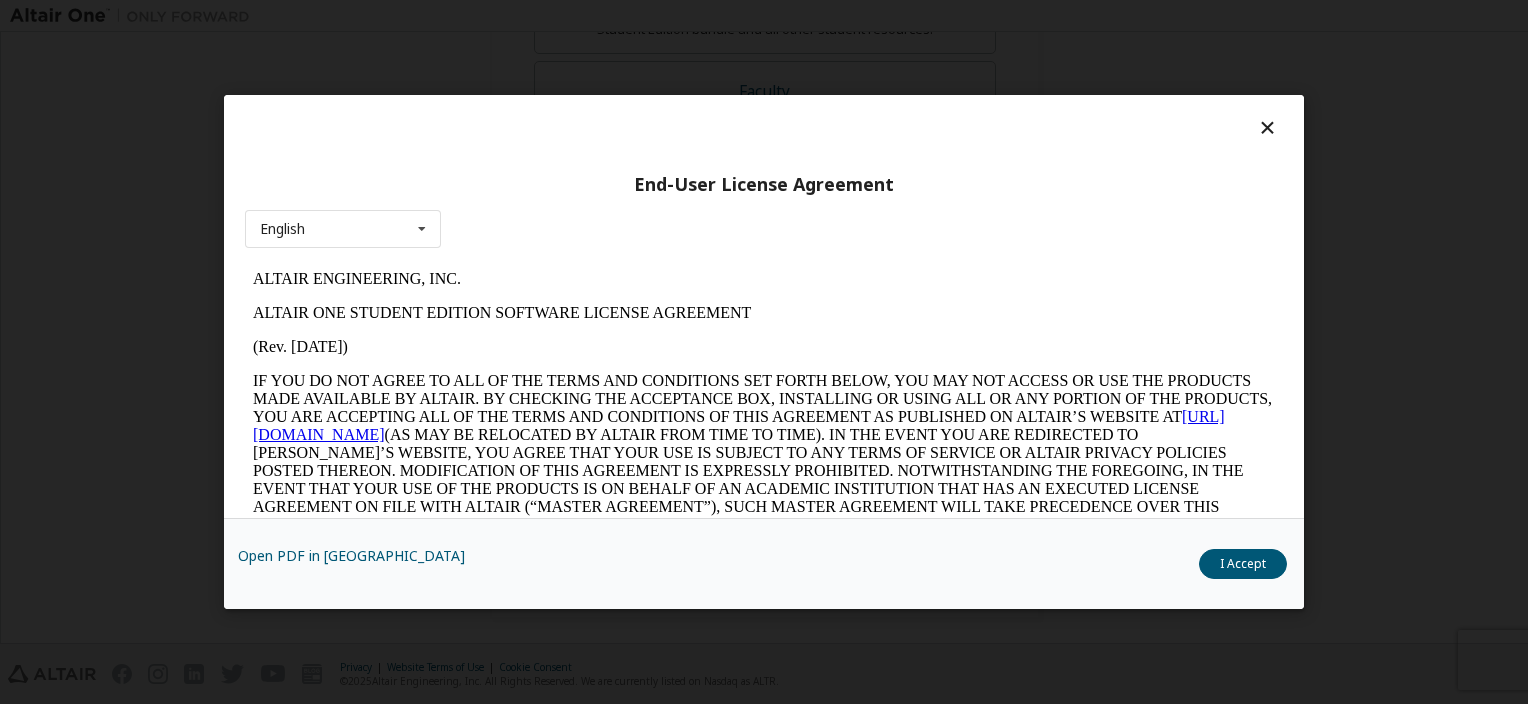 scroll, scrollTop: 0, scrollLeft: 0, axis: both 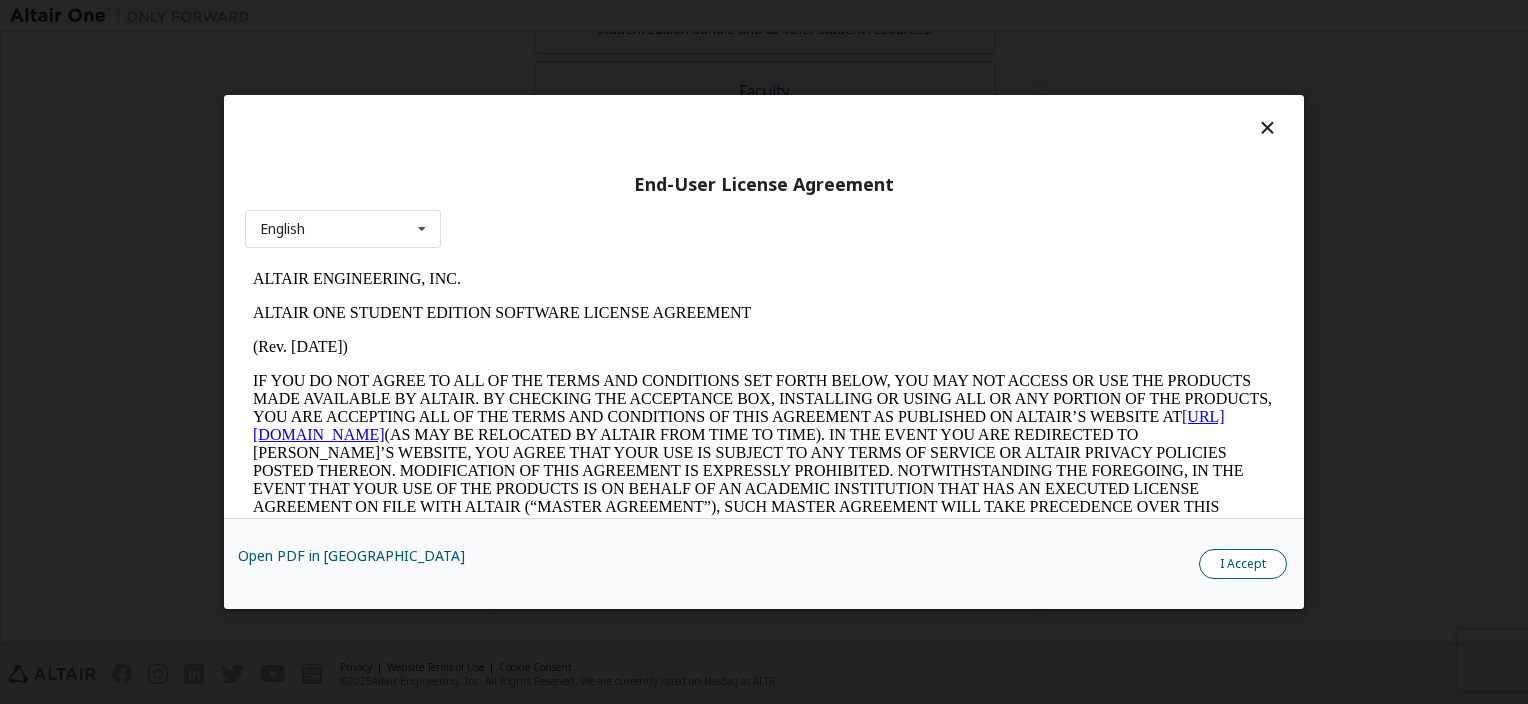 click on "I Accept" at bounding box center [1243, 564] 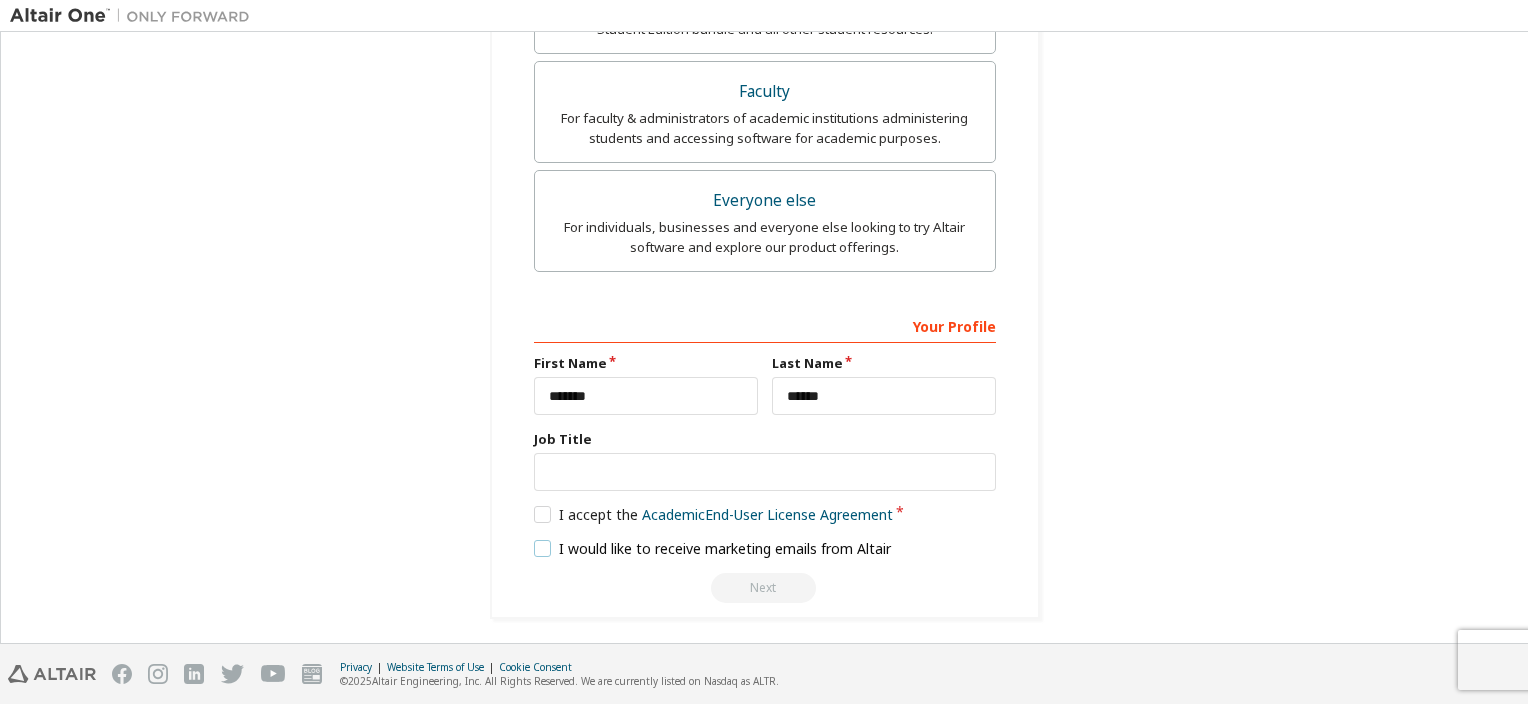 click on "I would like to receive marketing emails from Altair" at bounding box center (713, 548) 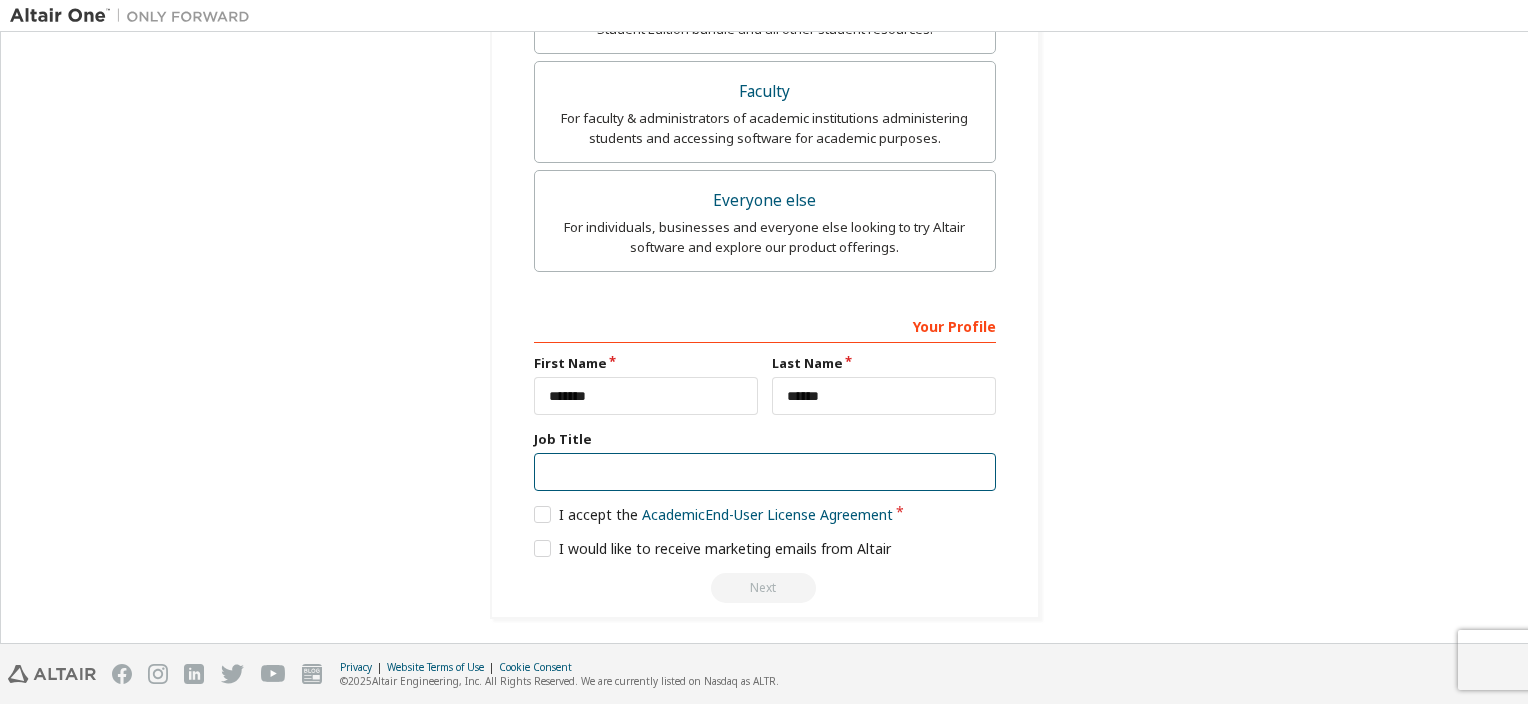 click at bounding box center (765, 472) 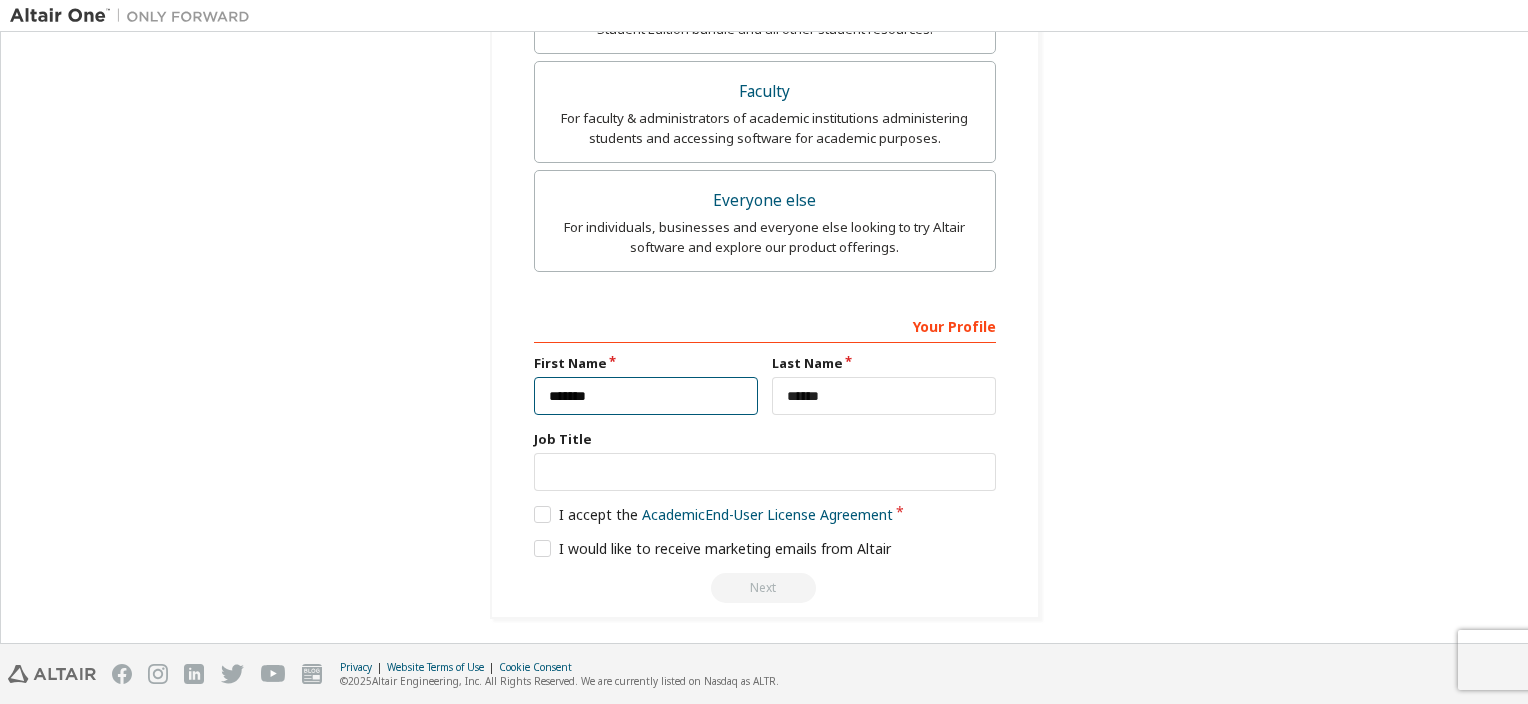 click on "*******" at bounding box center (646, 396) 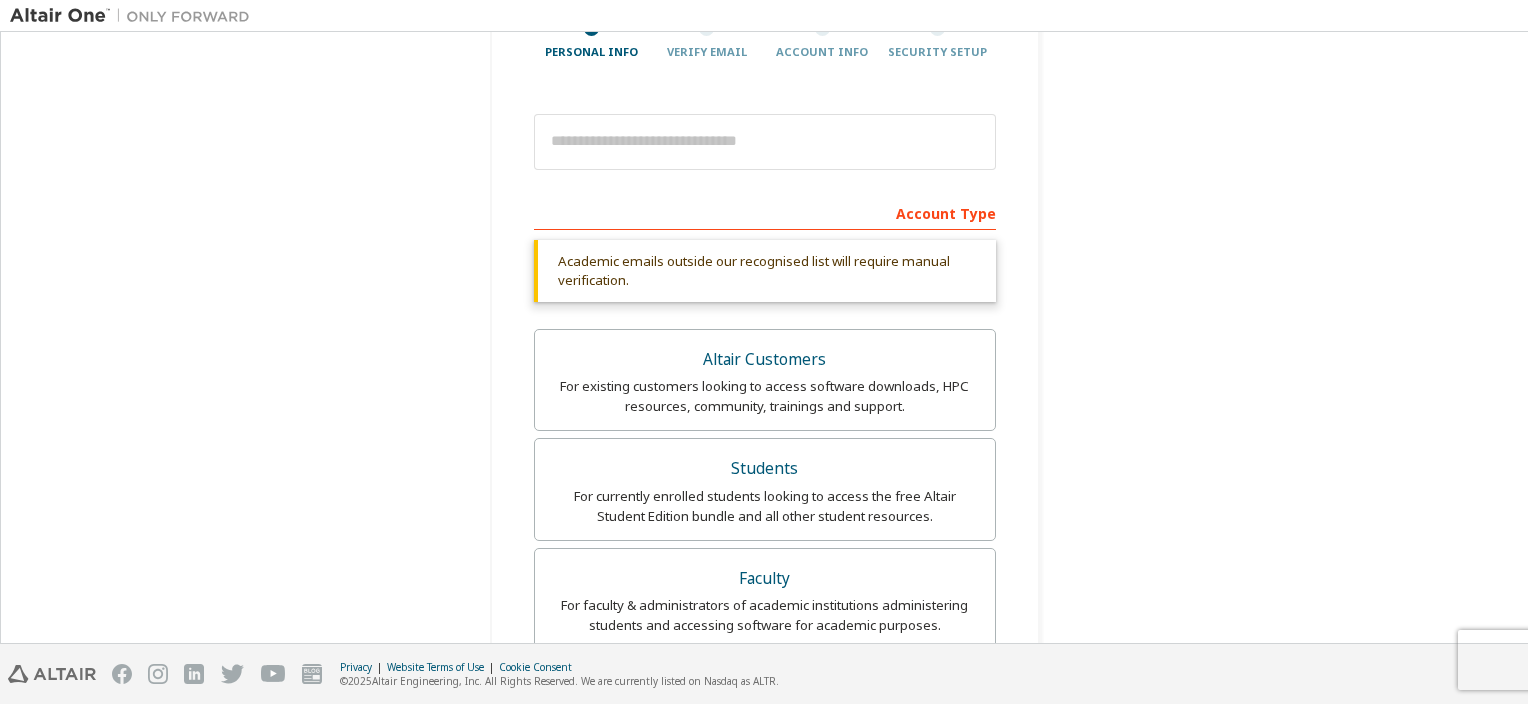 scroll, scrollTop: 20, scrollLeft: 0, axis: vertical 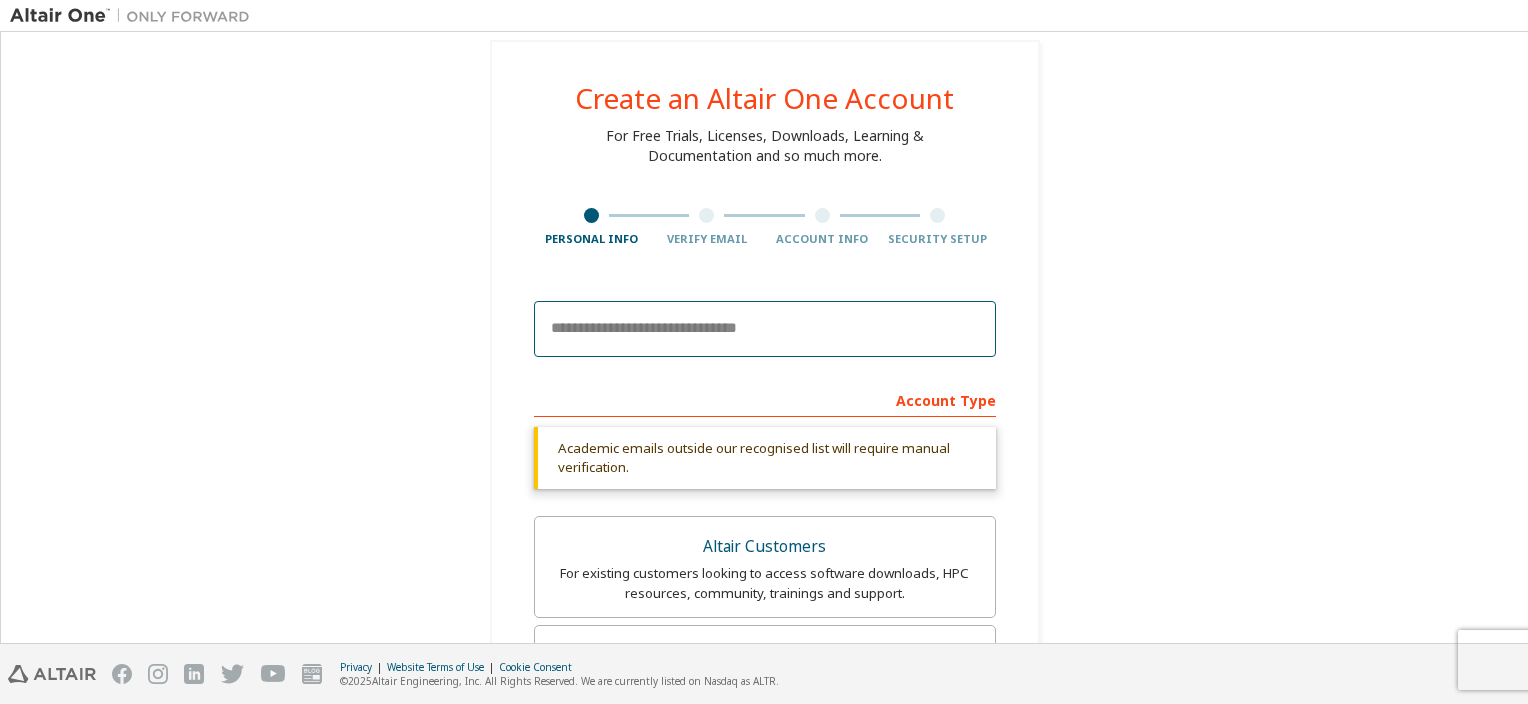 click at bounding box center (765, 329) 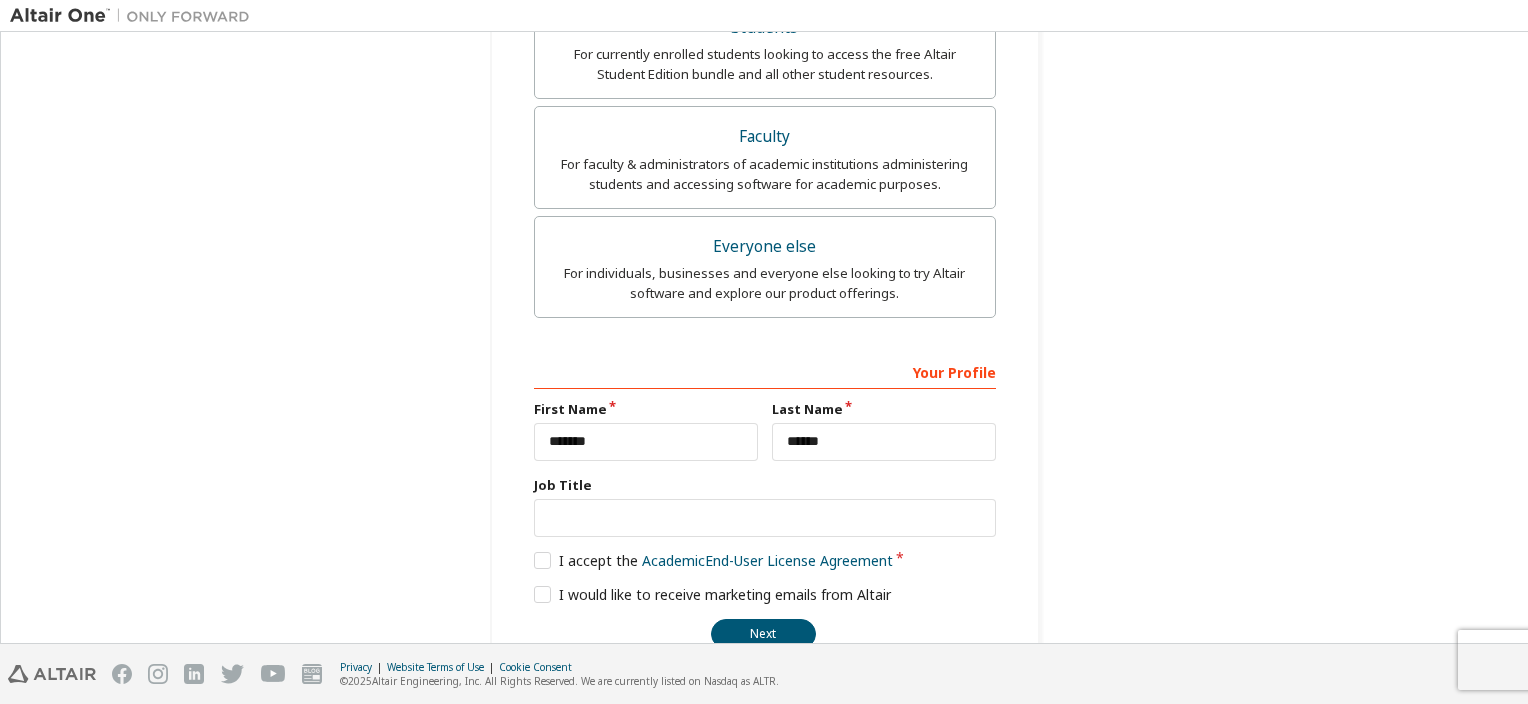 scroll, scrollTop: 618, scrollLeft: 0, axis: vertical 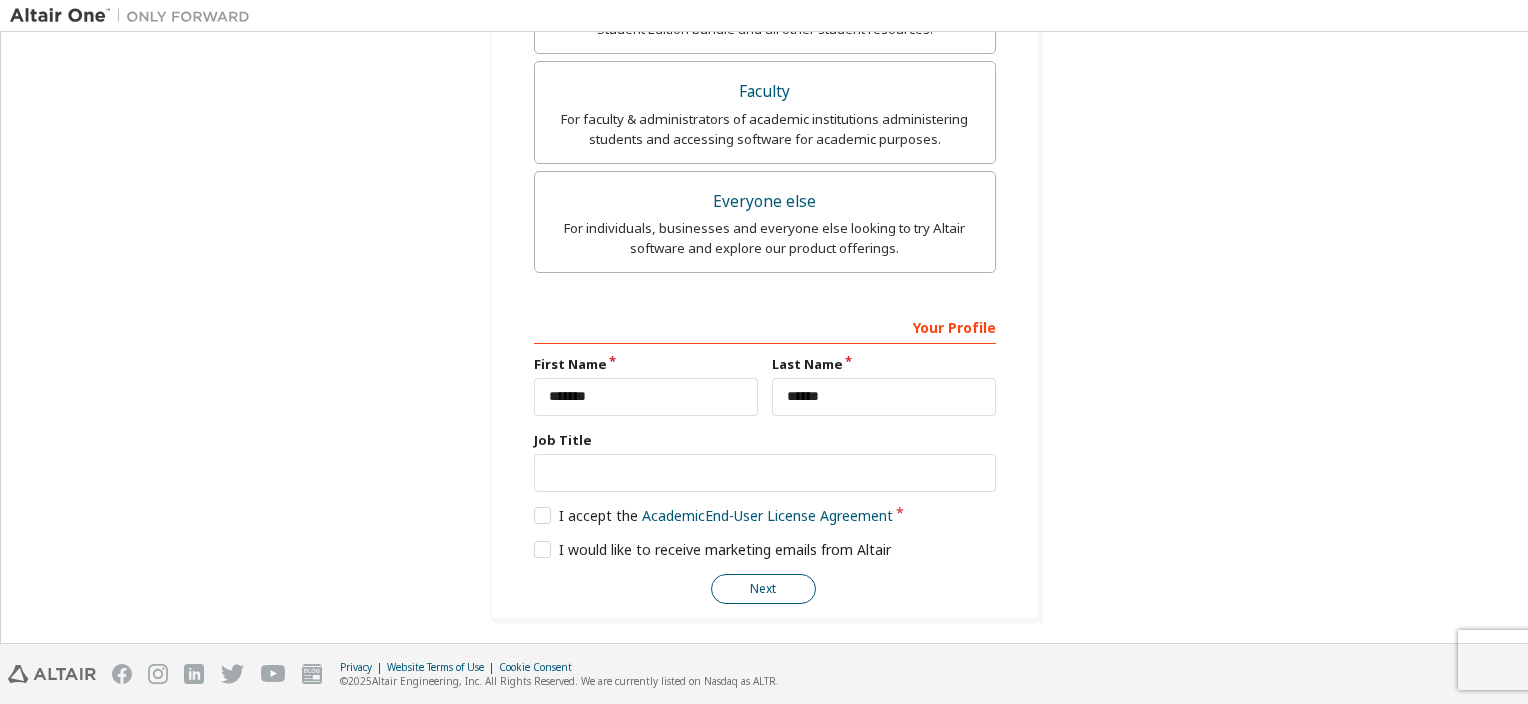 type on "**********" 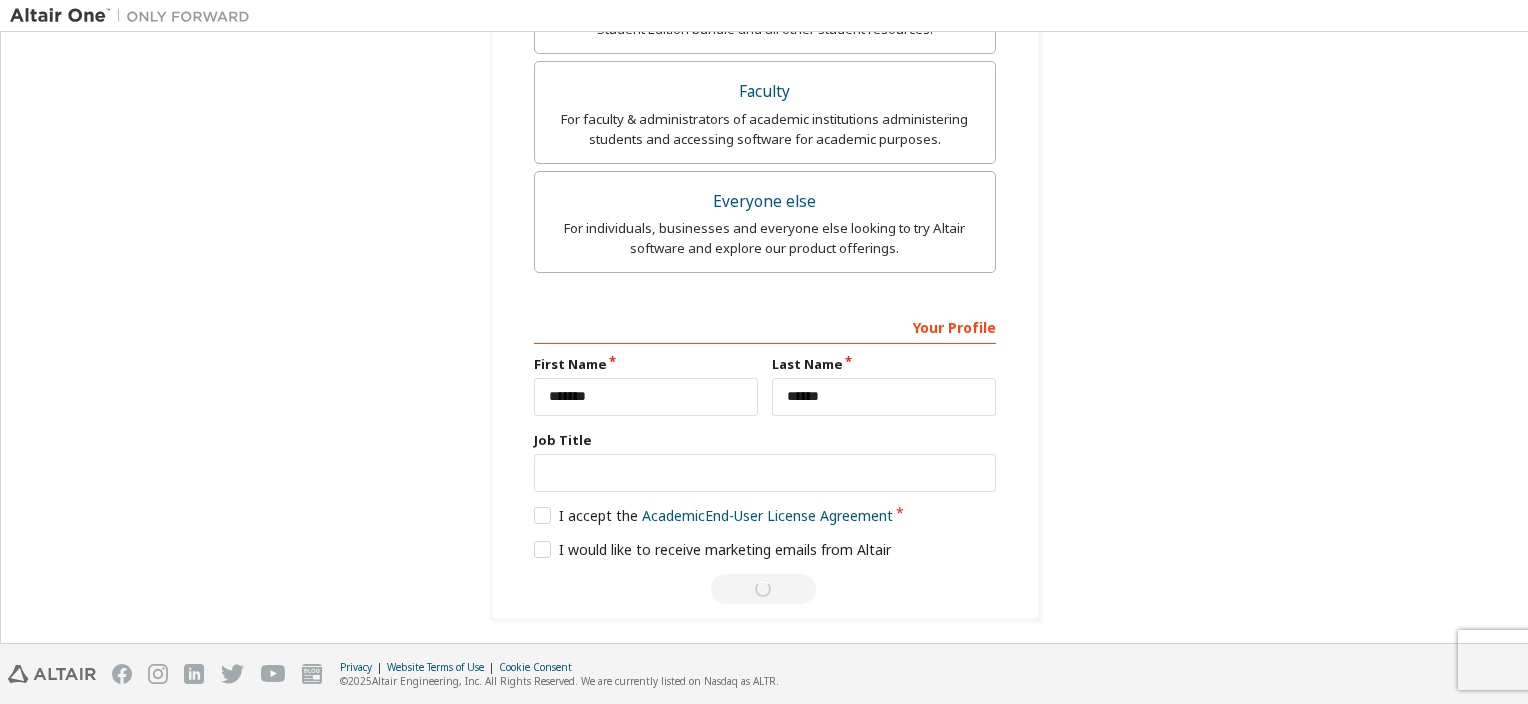 scroll, scrollTop: 0, scrollLeft: 0, axis: both 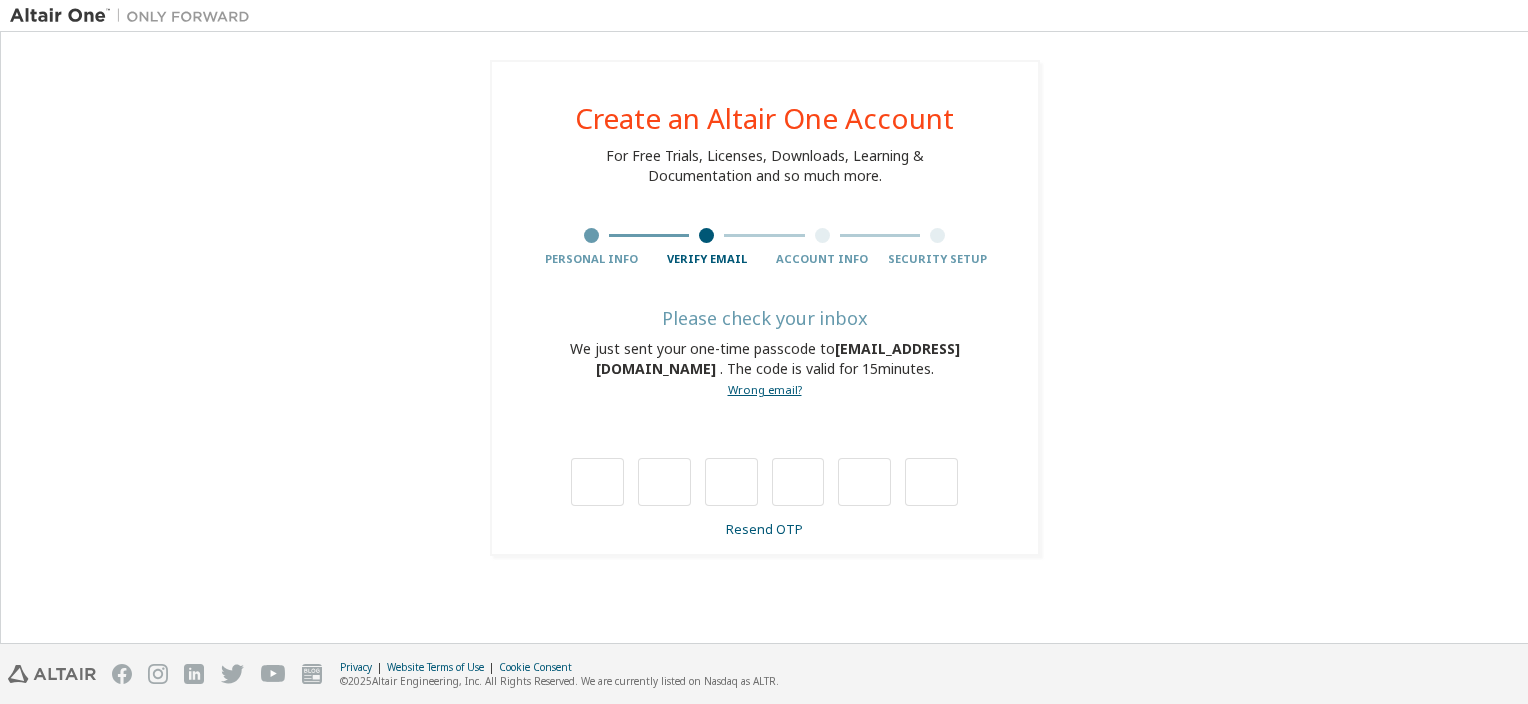 type on "*" 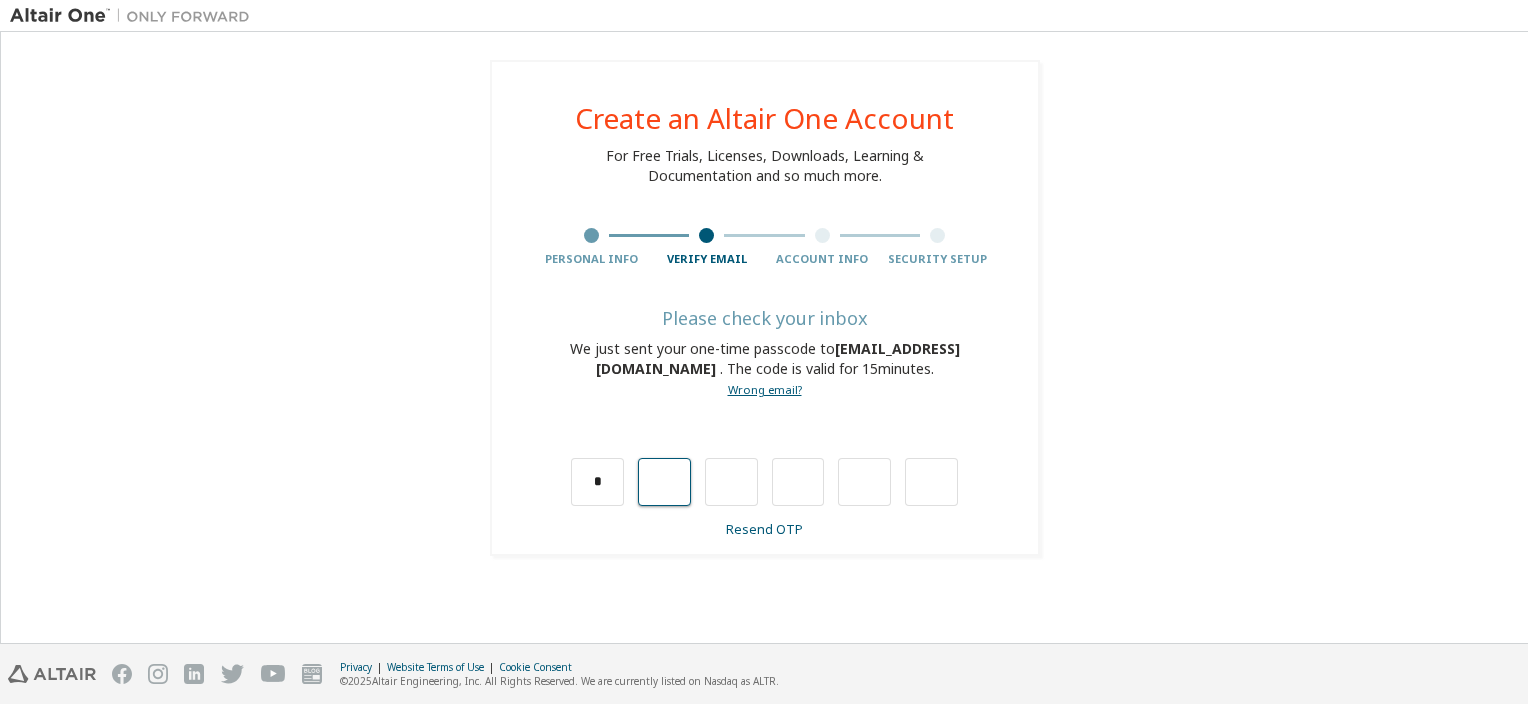 type on "*" 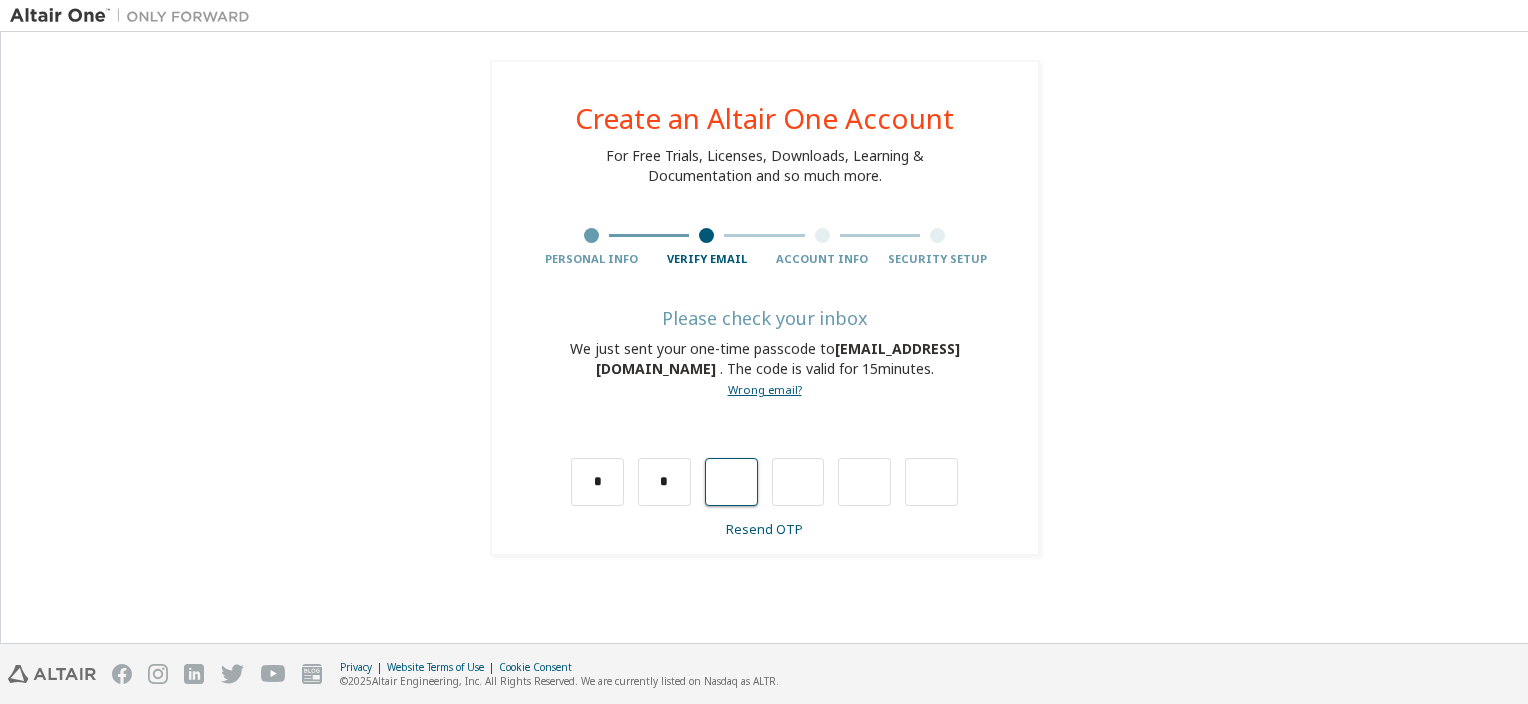 type on "*" 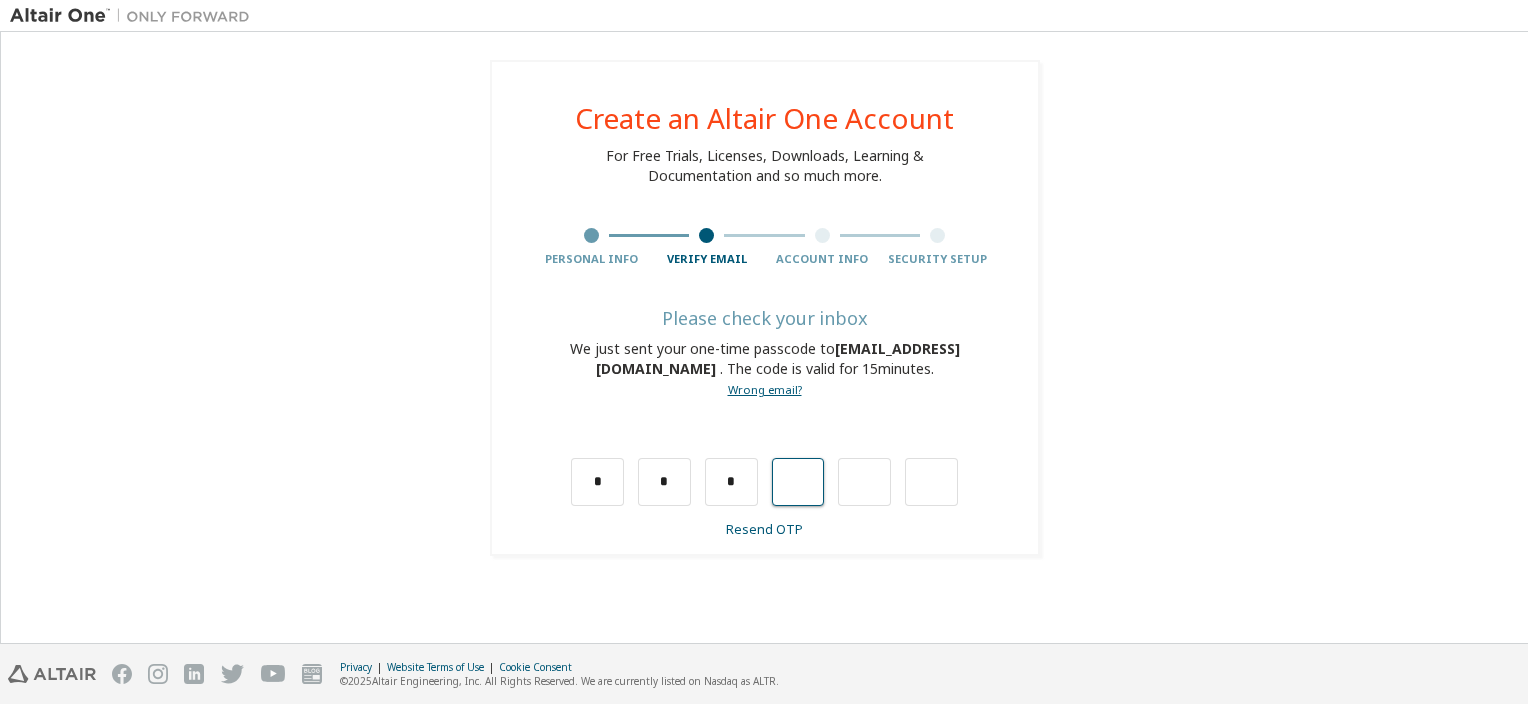 type on "*" 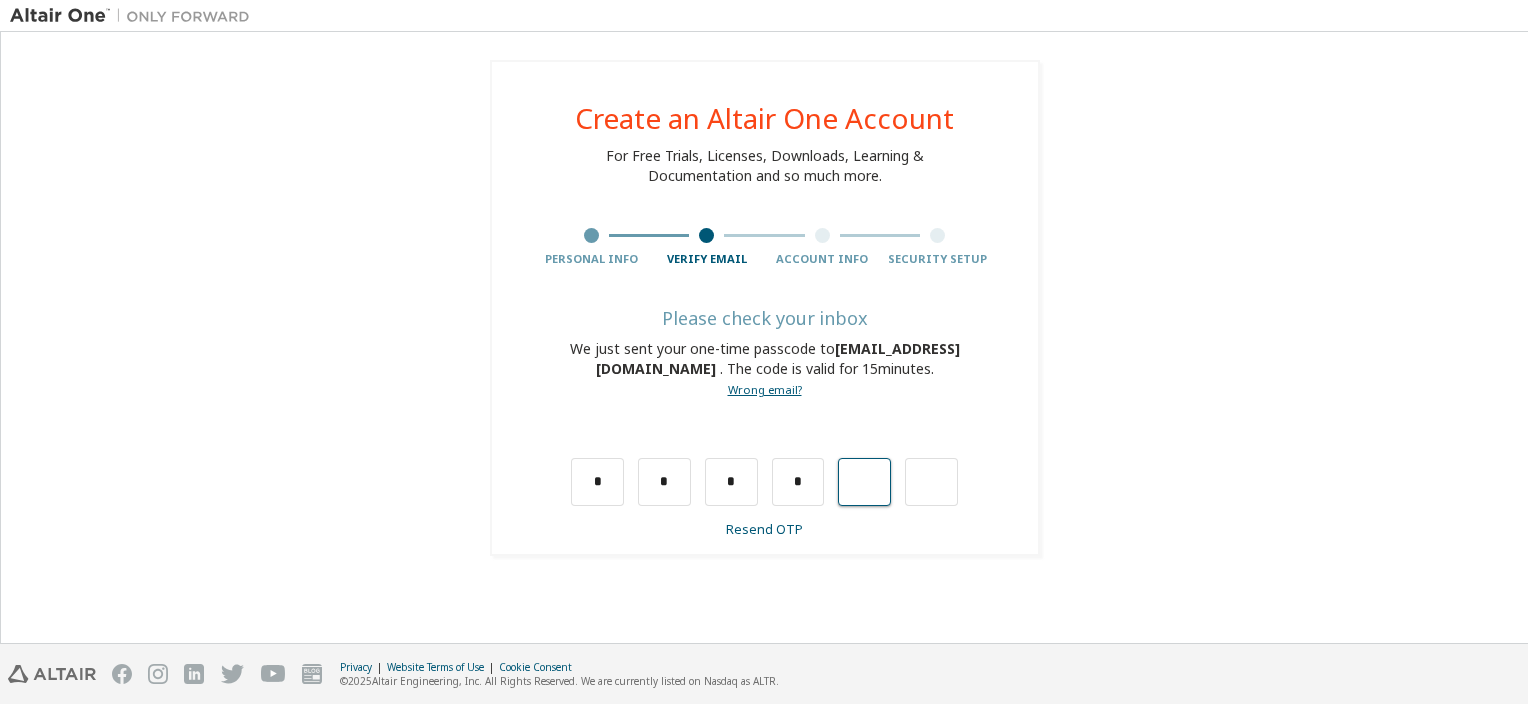 type on "*" 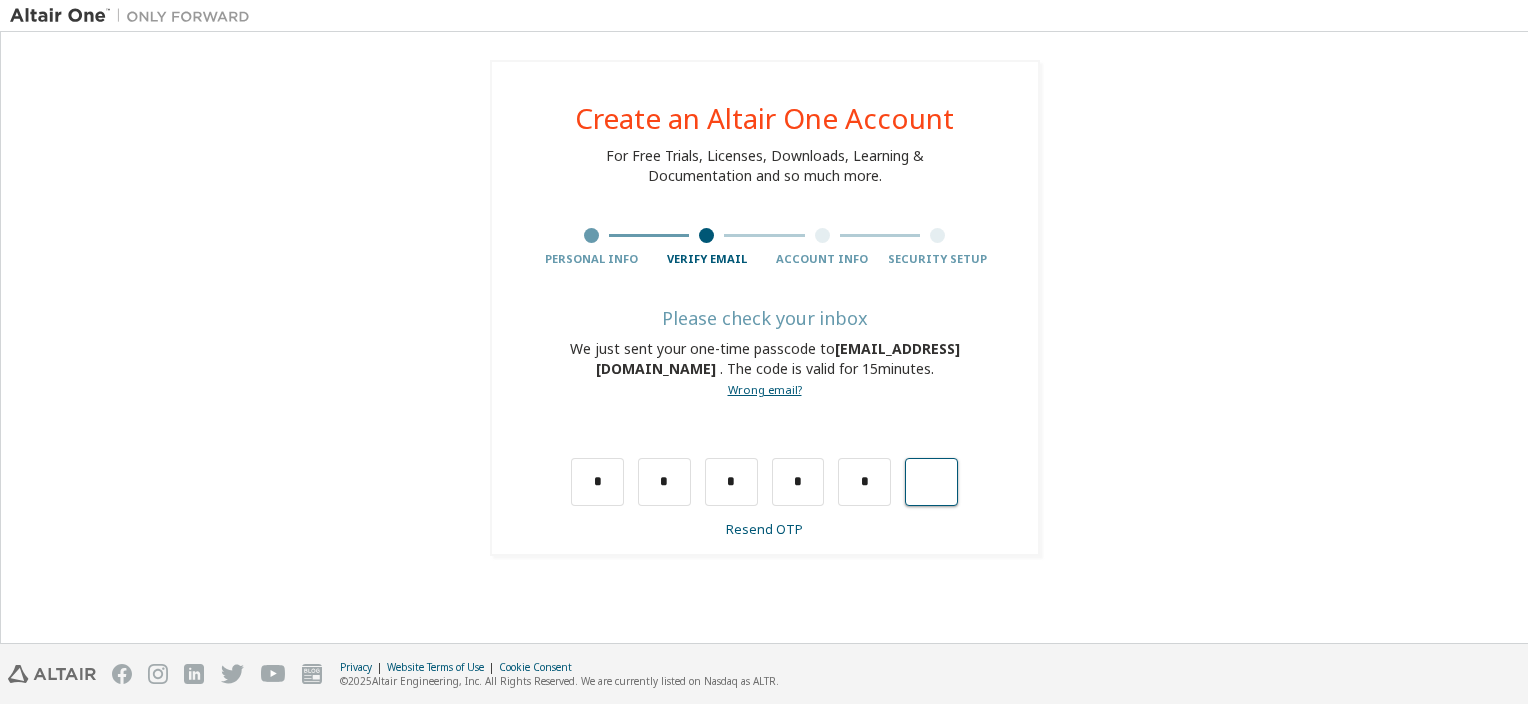 type on "*" 